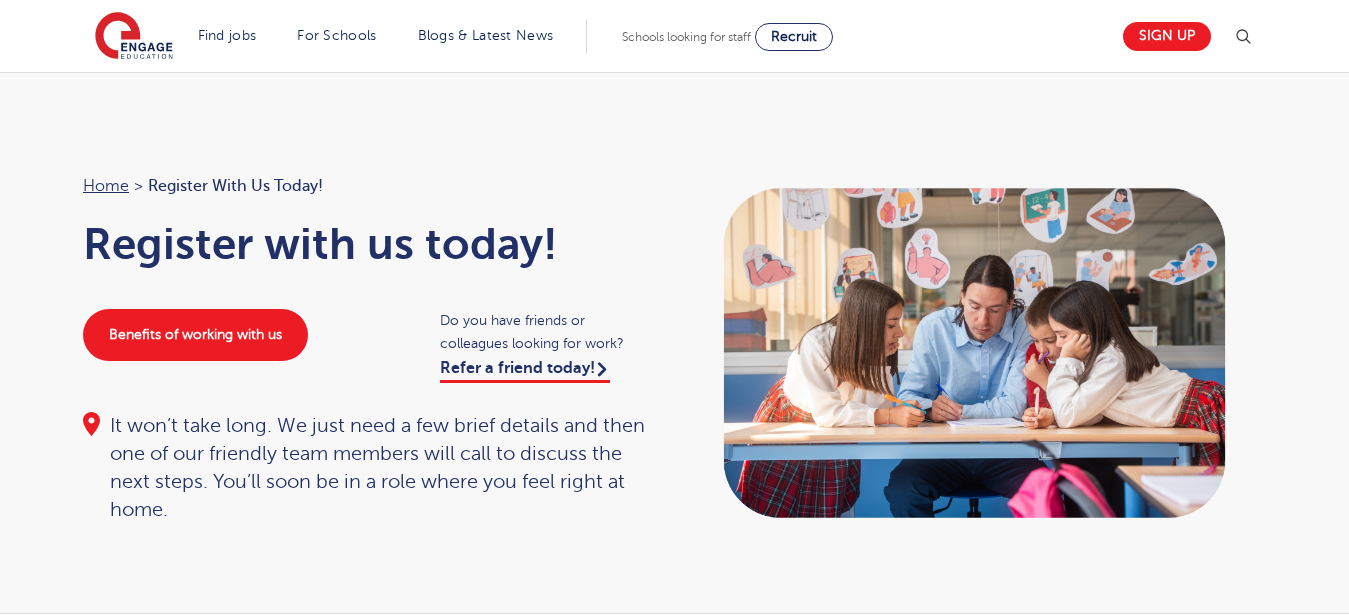 scroll, scrollTop: 0, scrollLeft: 0, axis: both 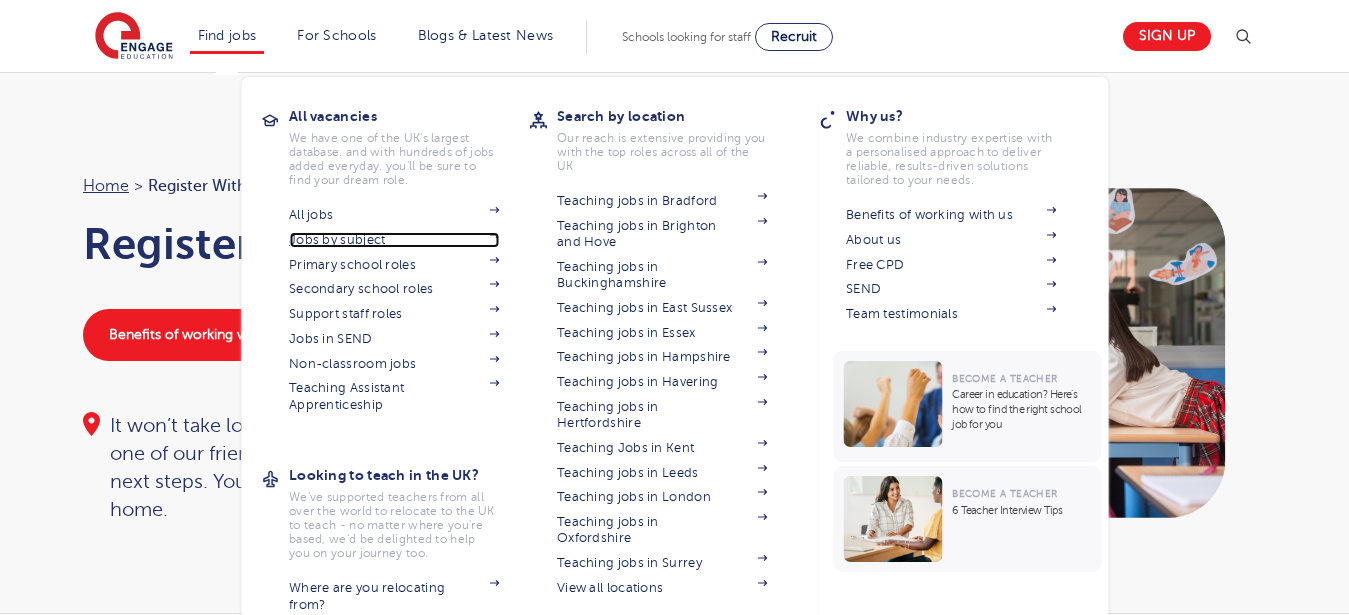 click on "Jobs by subject" at bounding box center (394, 240) 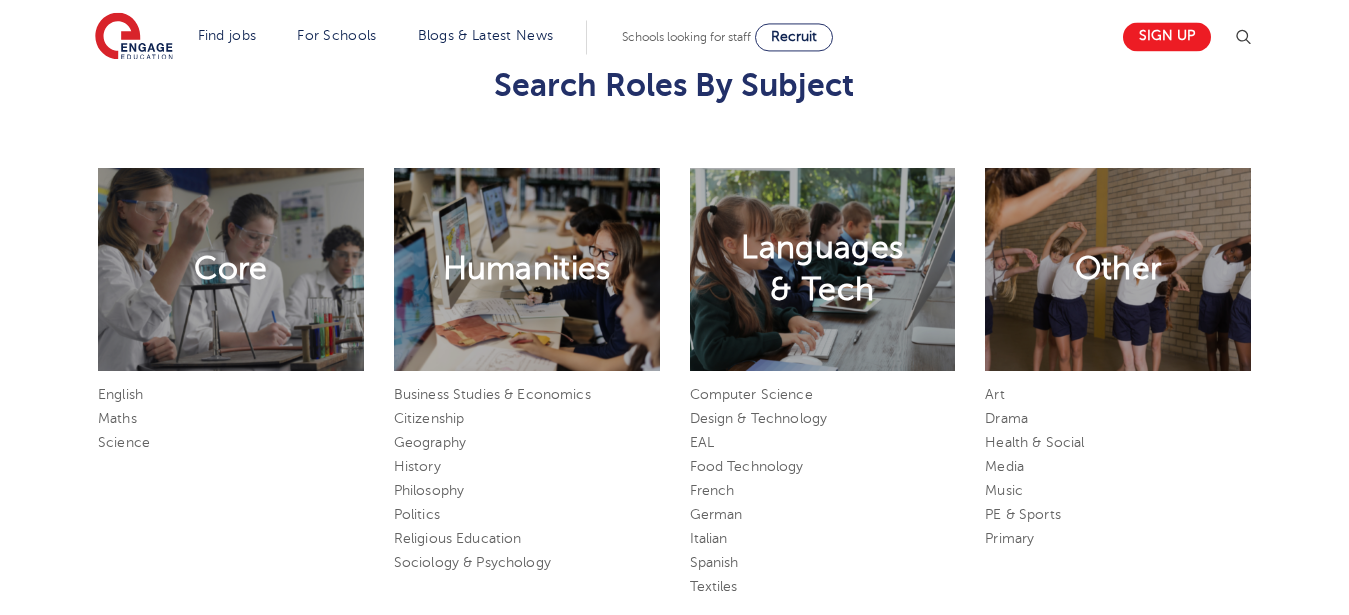 scroll, scrollTop: 857, scrollLeft: 0, axis: vertical 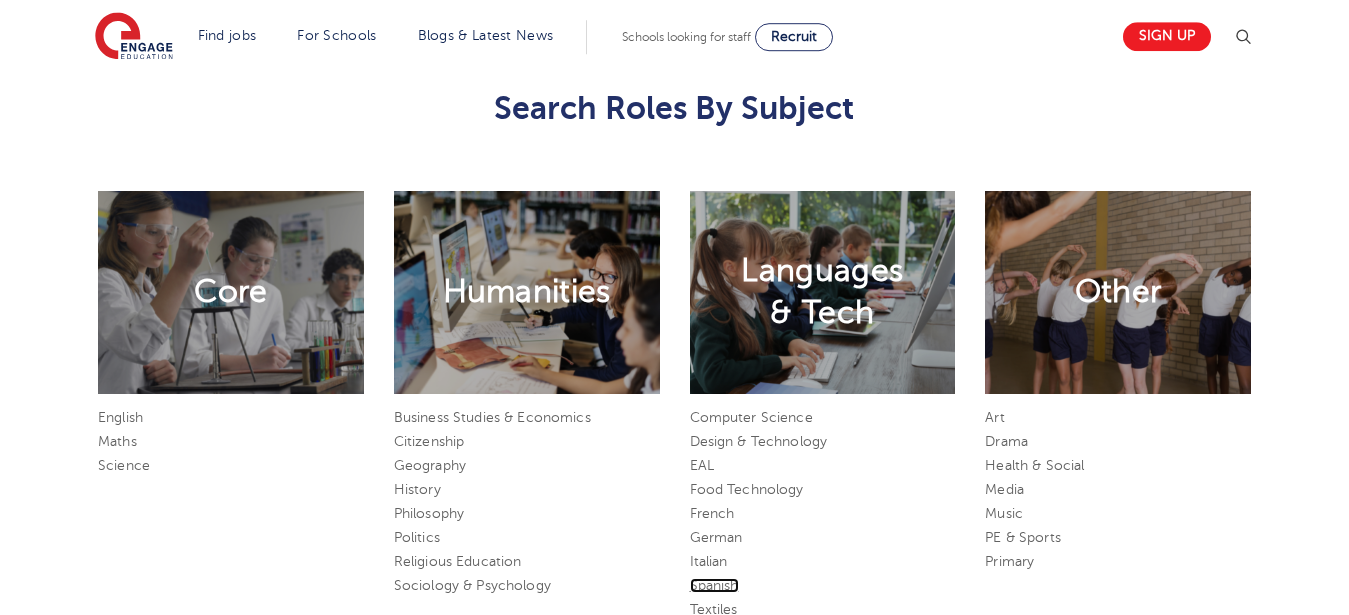 click on "Spanish" at bounding box center (714, 585) 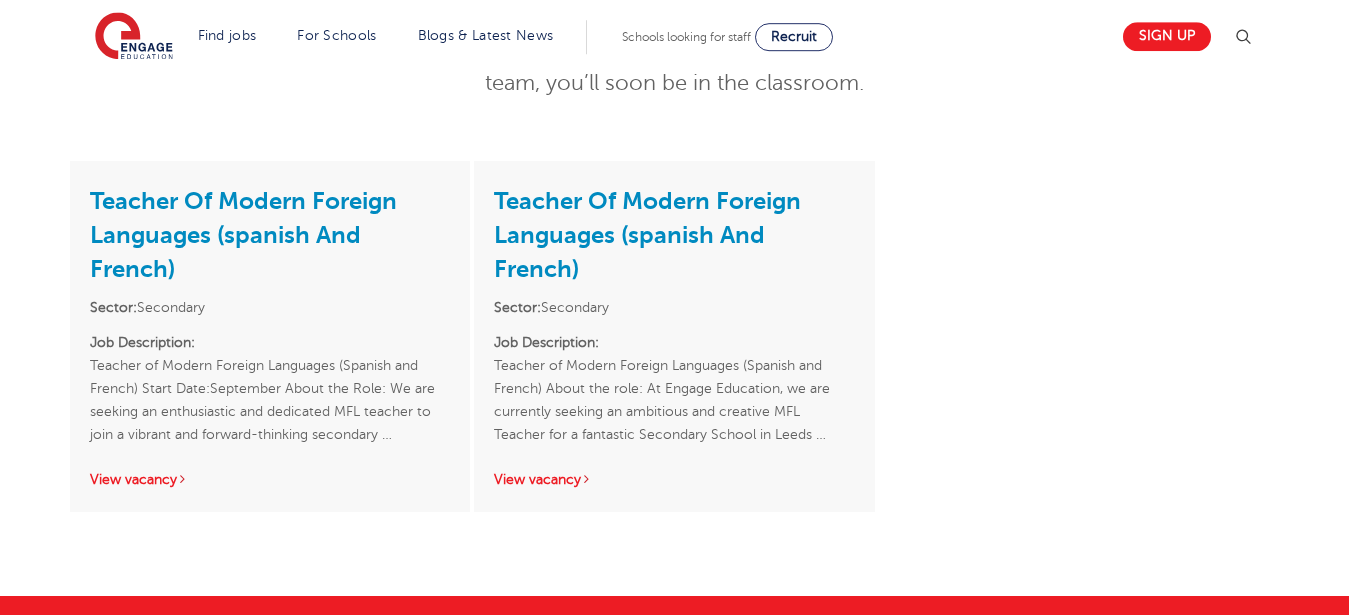 scroll, scrollTop: 365, scrollLeft: 0, axis: vertical 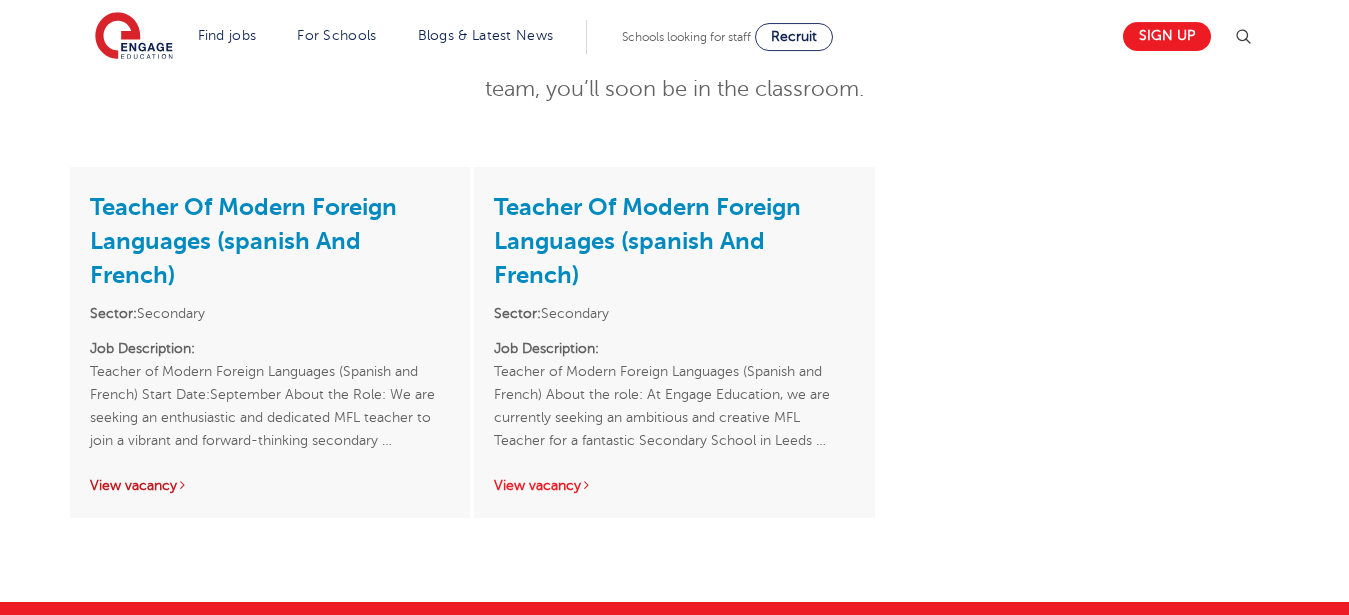 click on "View vacancy" at bounding box center [139, 485] 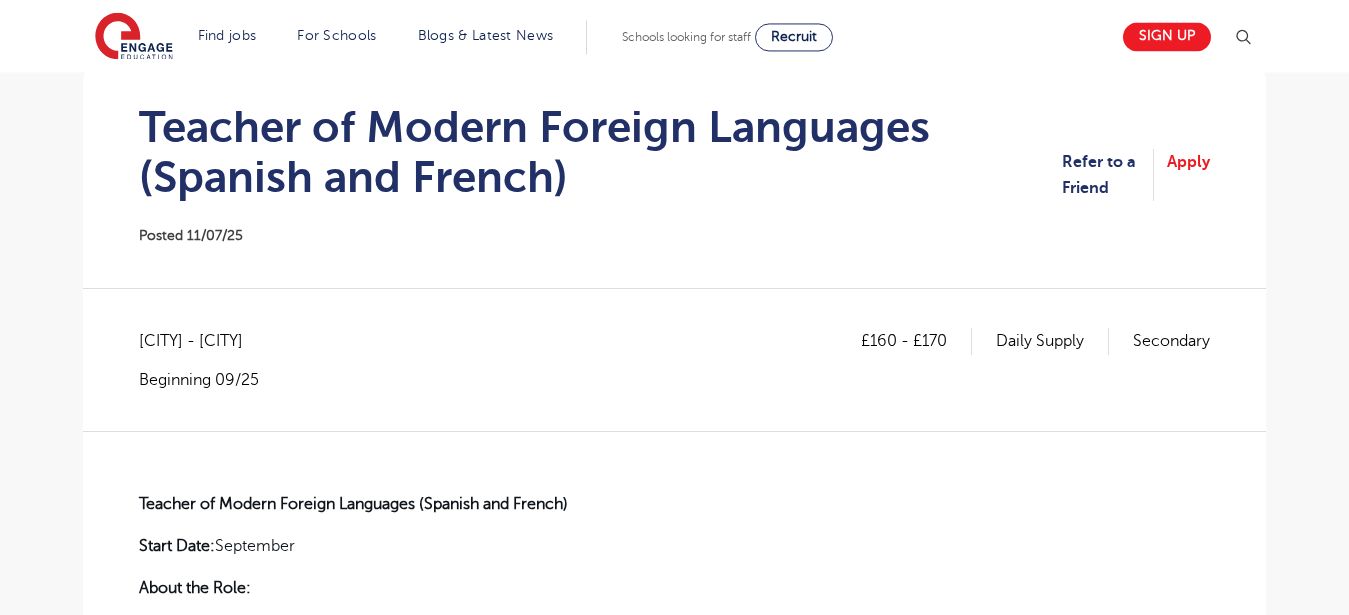 scroll, scrollTop: 0, scrollLeft: 0, axis: both 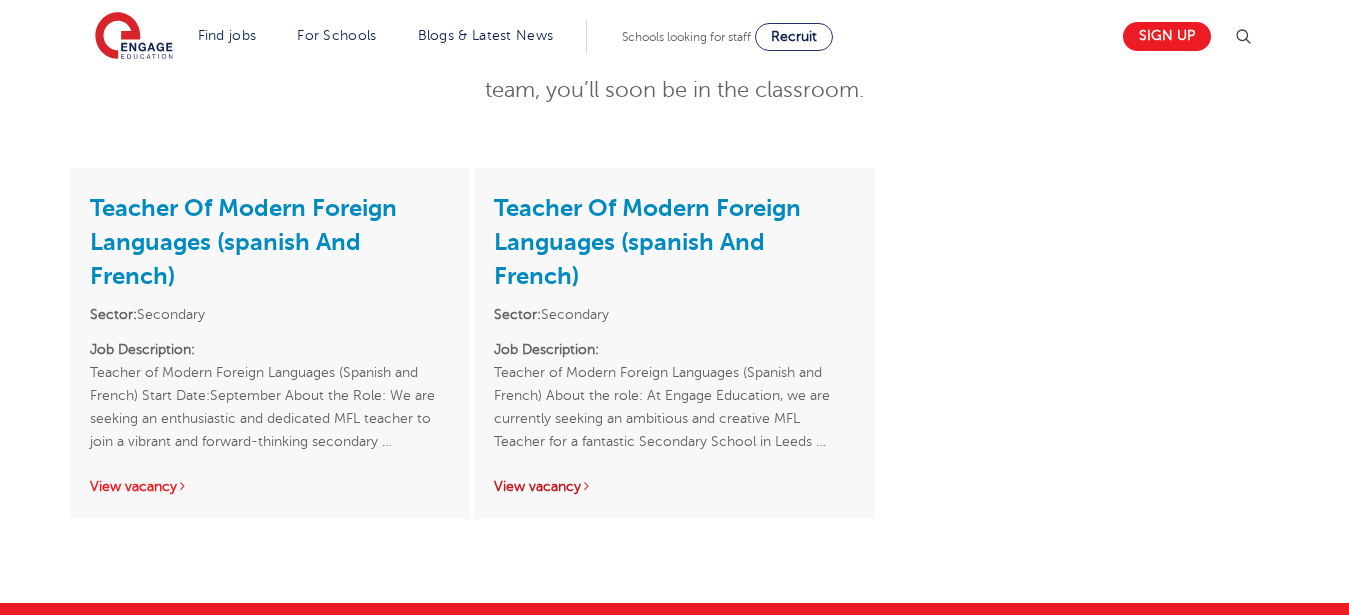 click on "View vacancy" at bounding box center [543, 486] 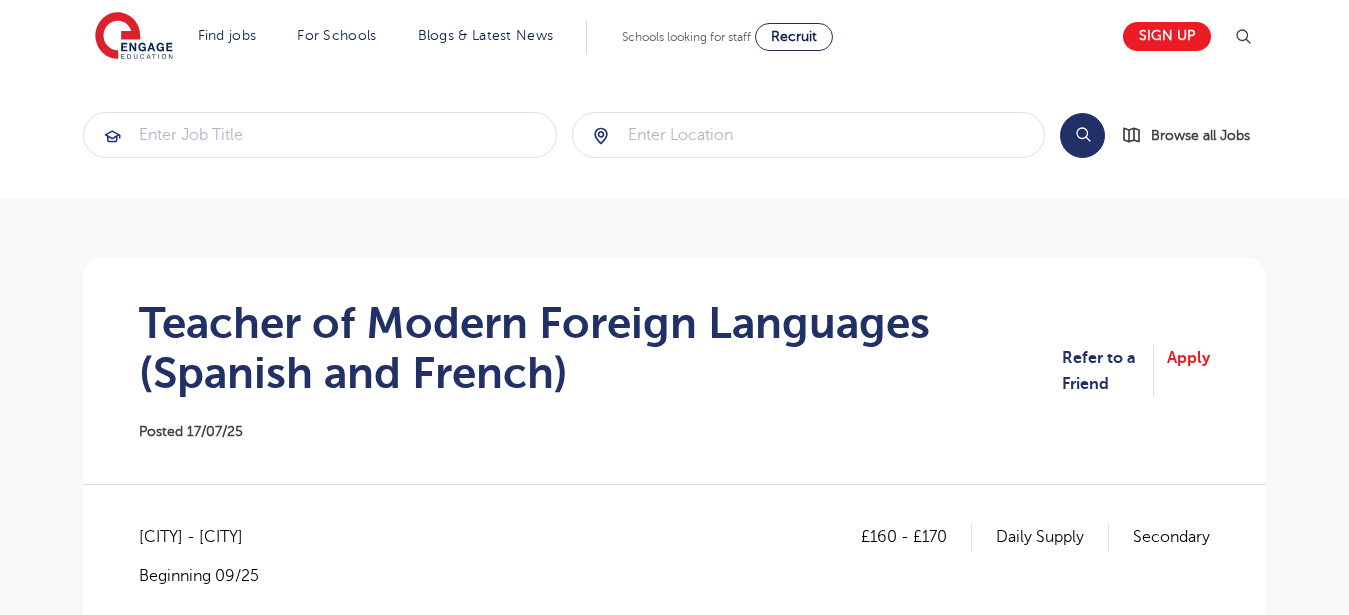 scroll, scrollTop: 48, scrollLeft: 0, axis: vertical 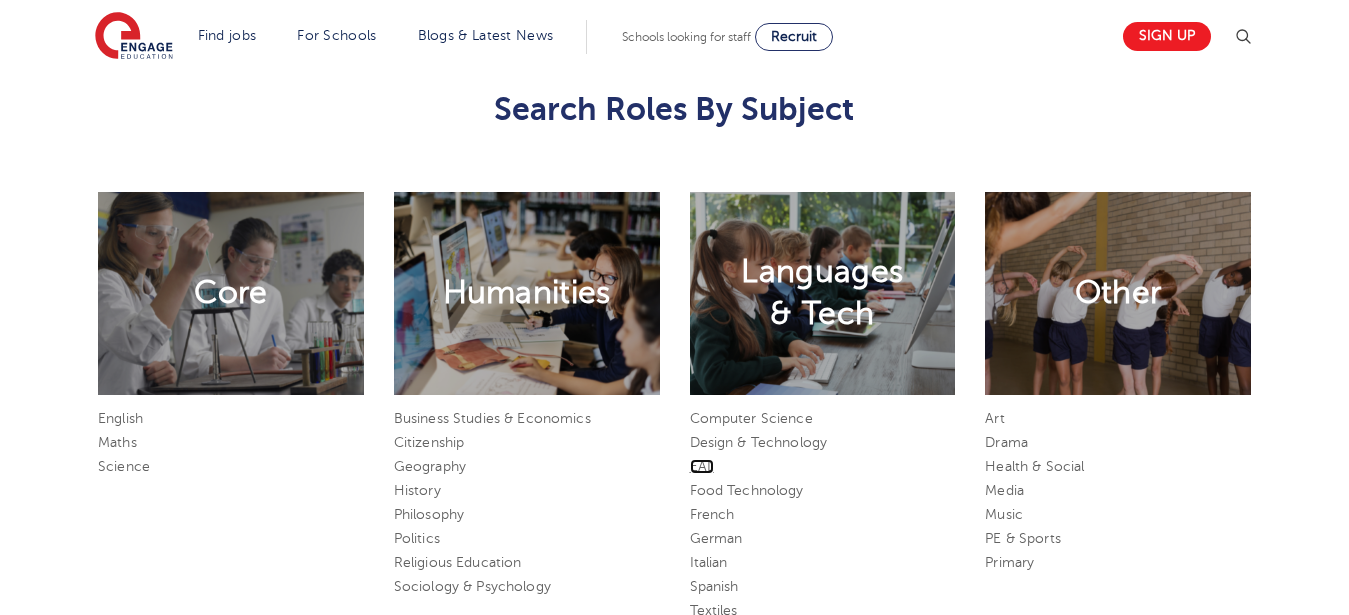 click on "EAL" at bounding box center (702, 466) 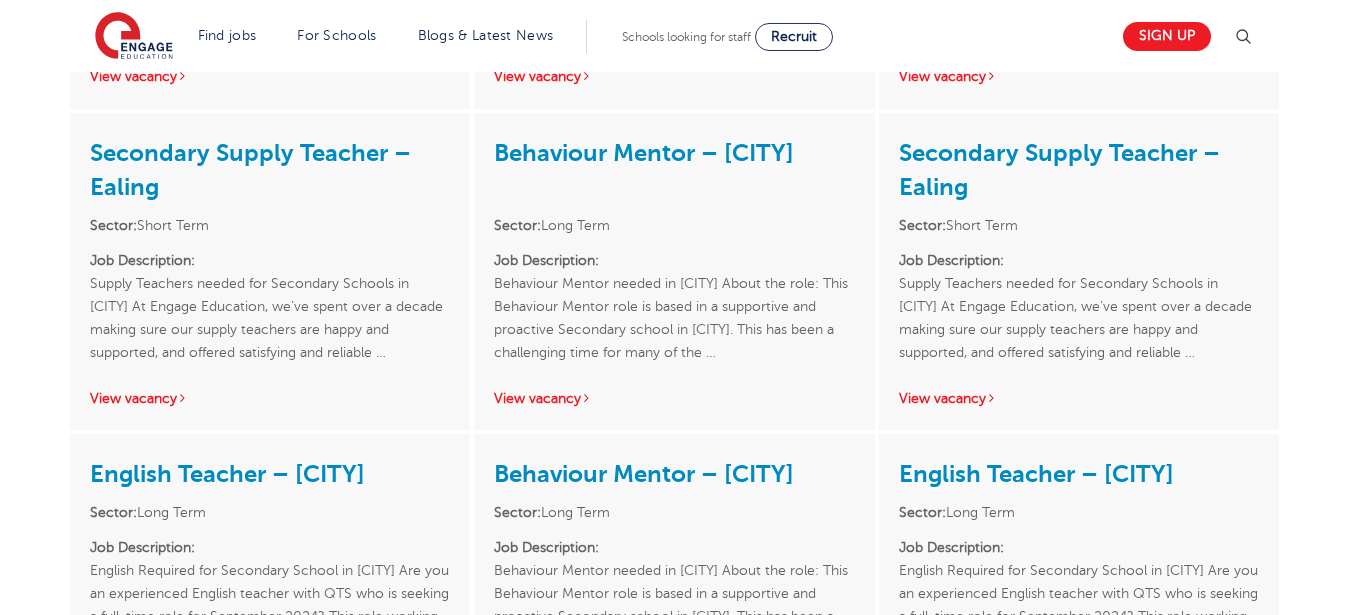 scroll, scrollTop: 1634, scrollLeft: 0, axis: vertical 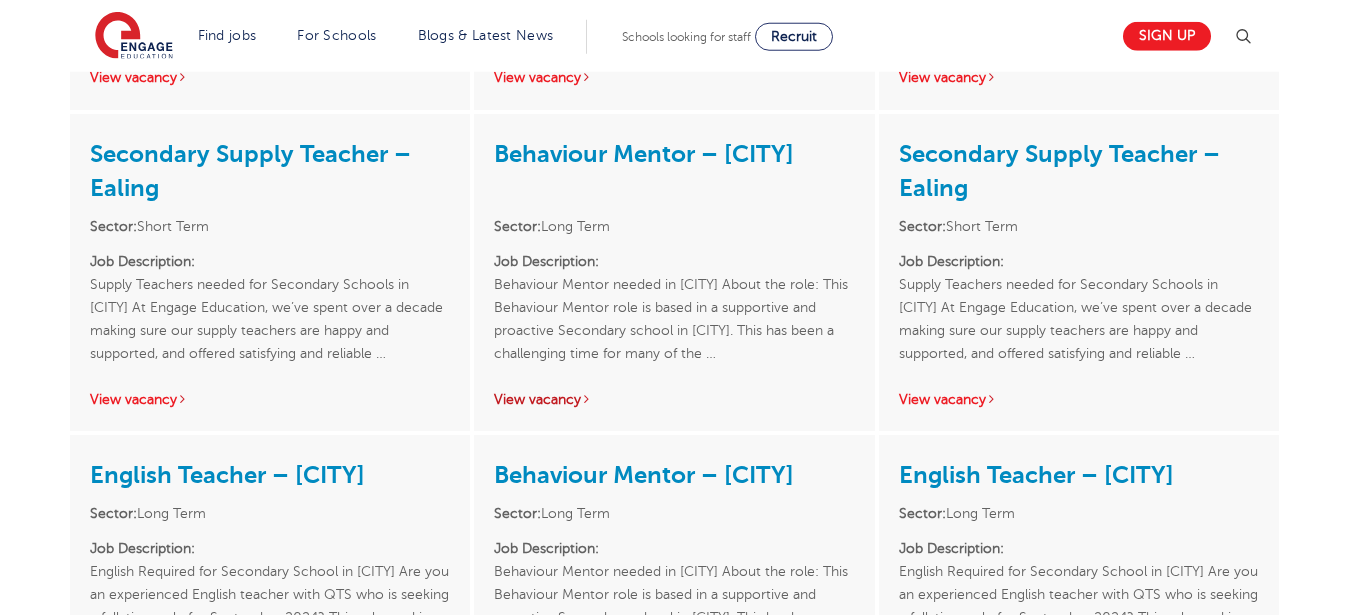 click on "View vacancy" at bounding box center [543, 399] 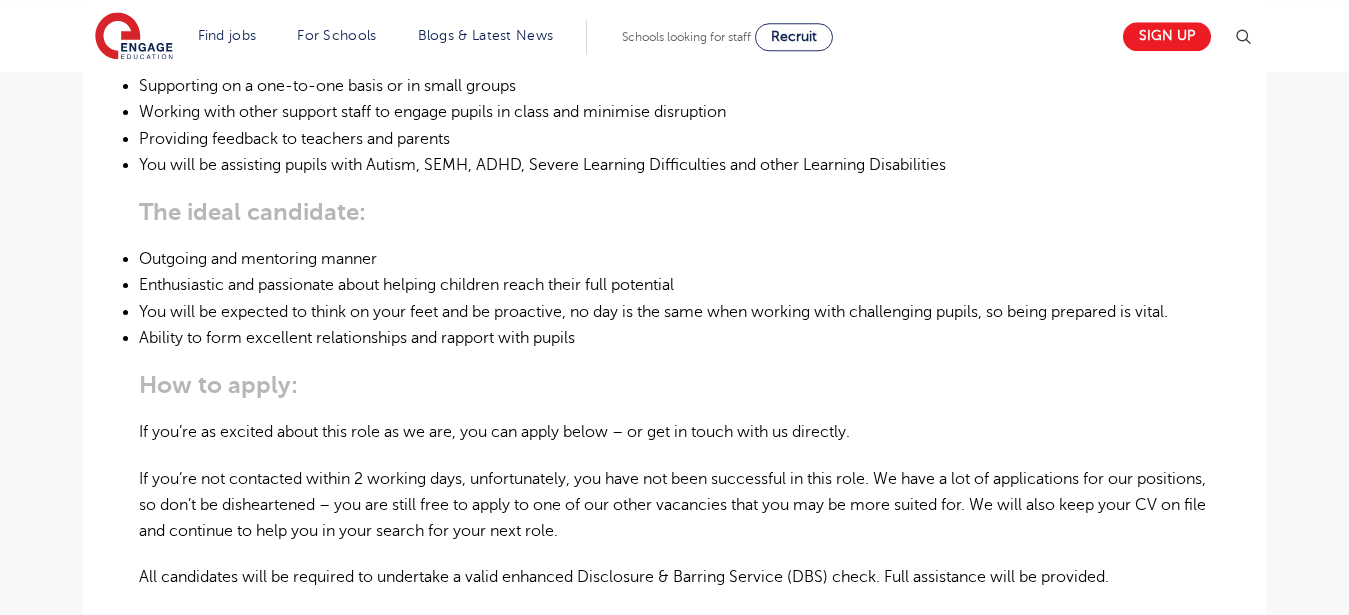 scroll, scrollTop: 920, scrollLeft: 0, axis: vertical 